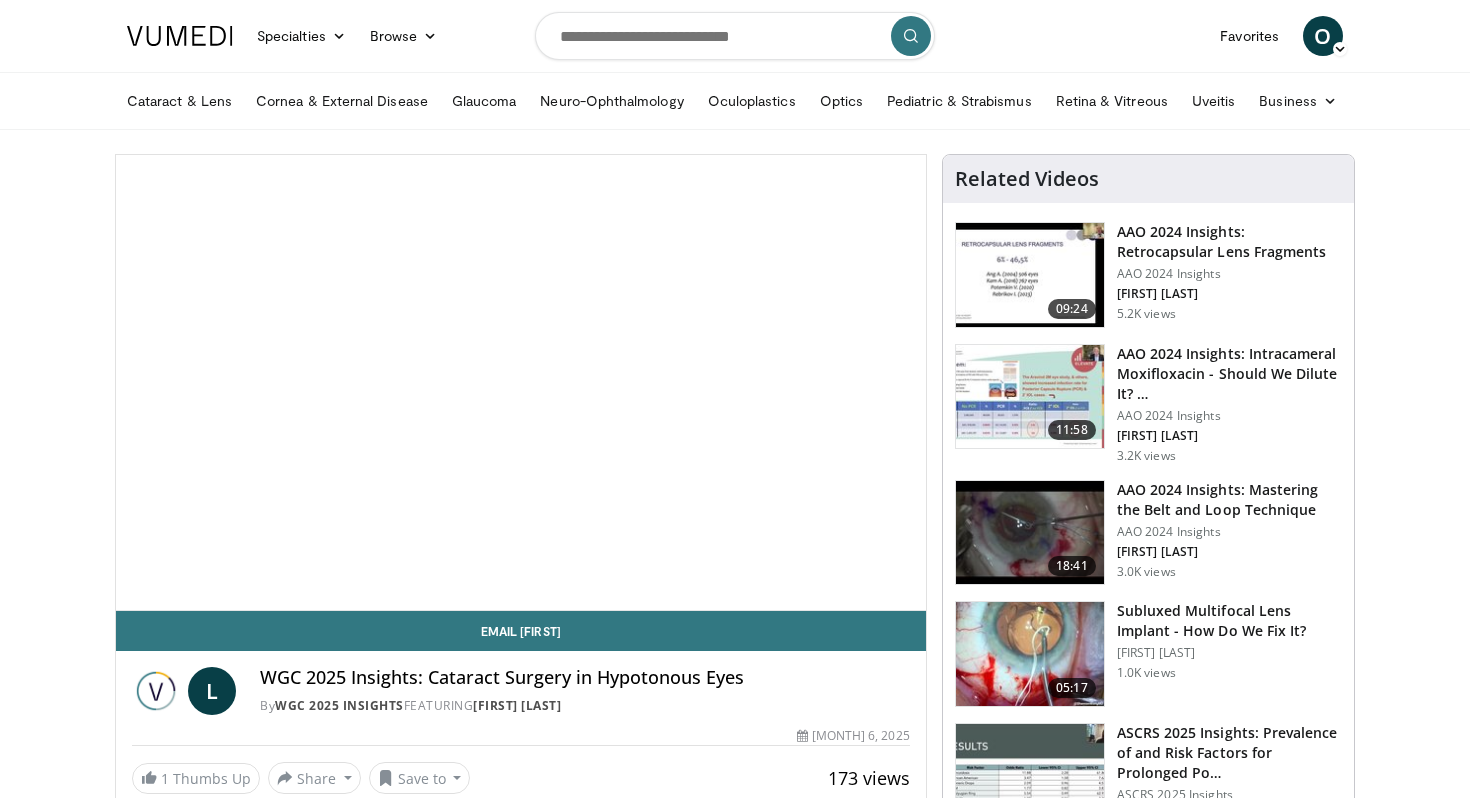 scroll, scrollTop: 0, scrollLeft: 0, axis: both 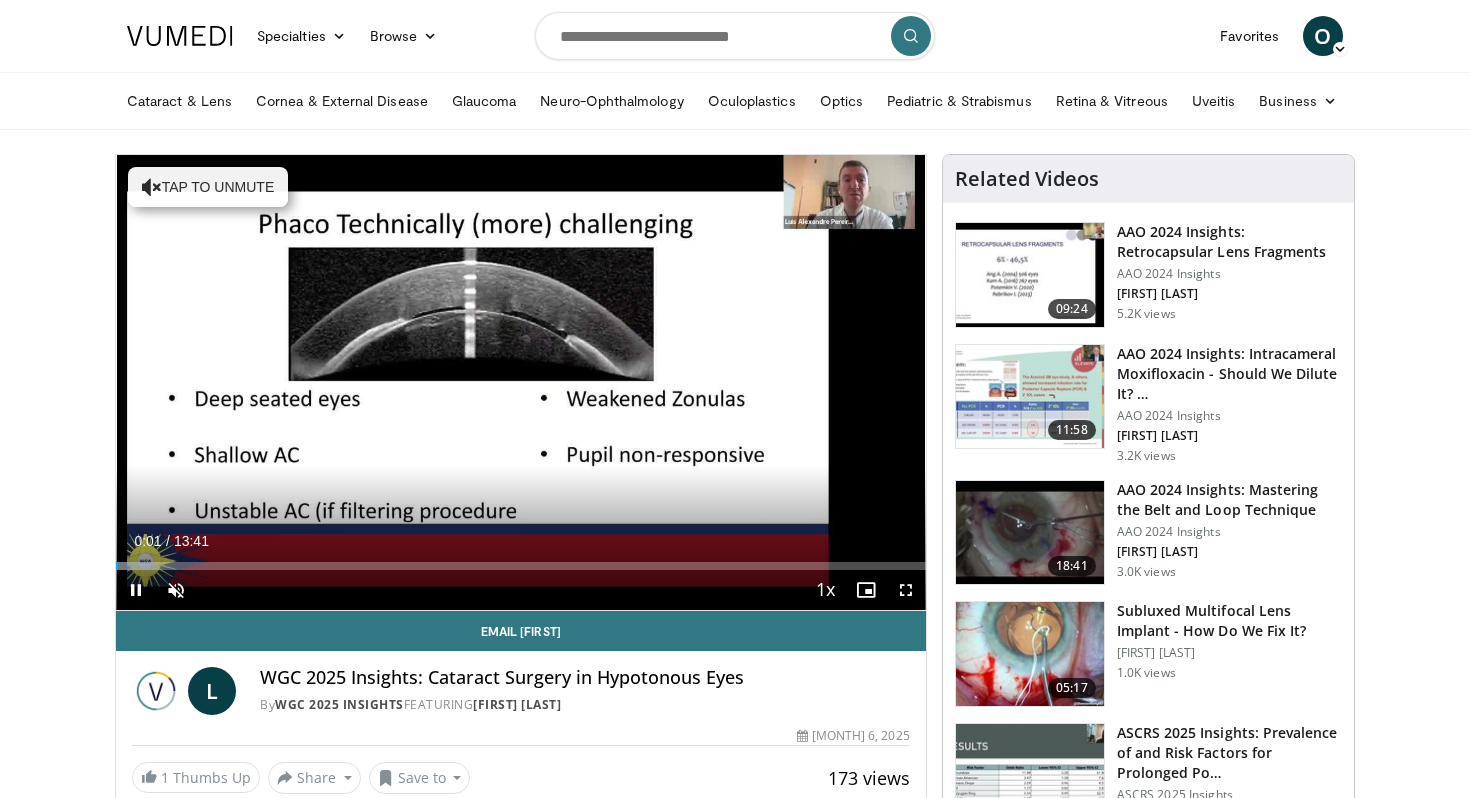 click on "1.00" at bounding box center (129, 620) 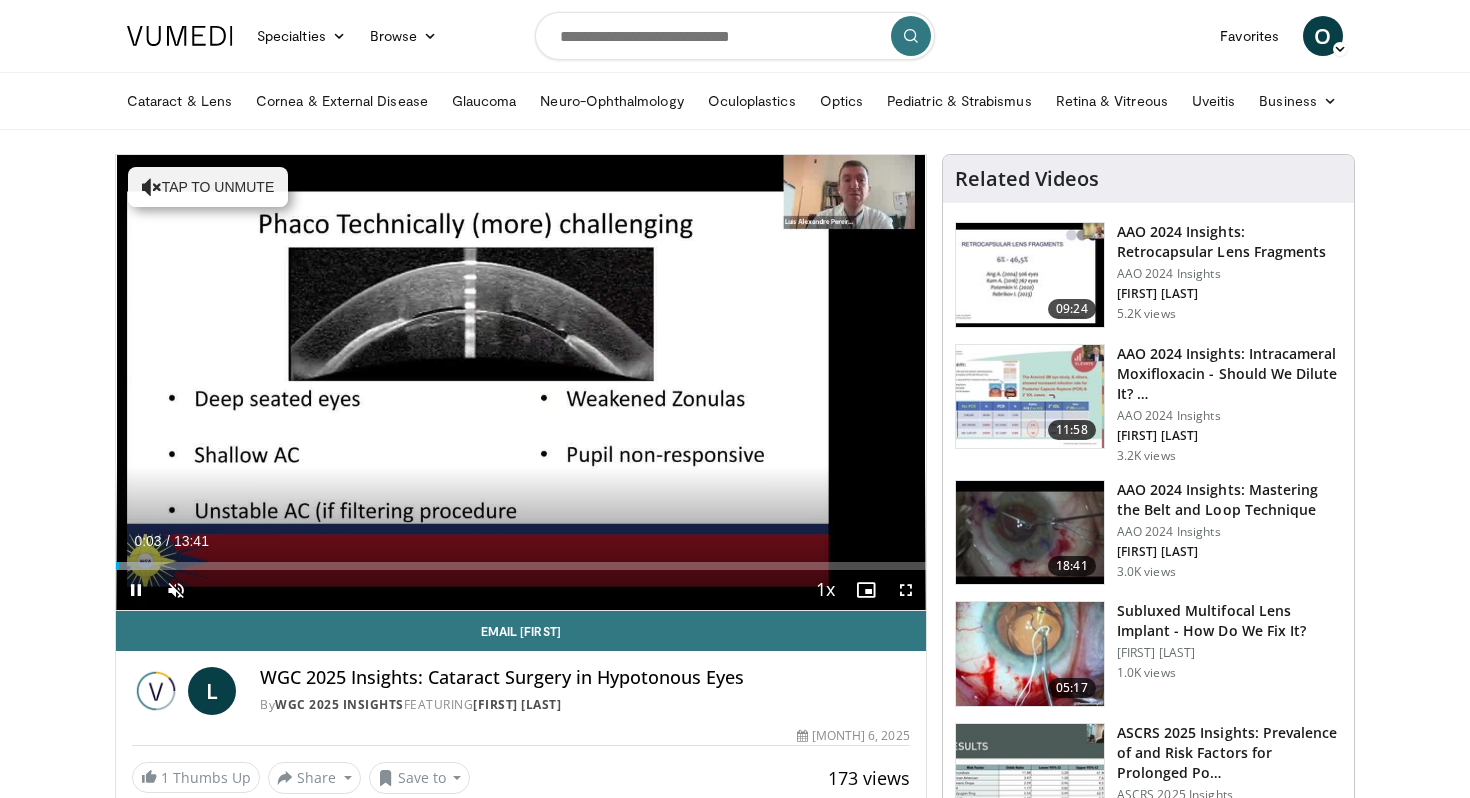 click on "+" at bounding box center (214, 620) 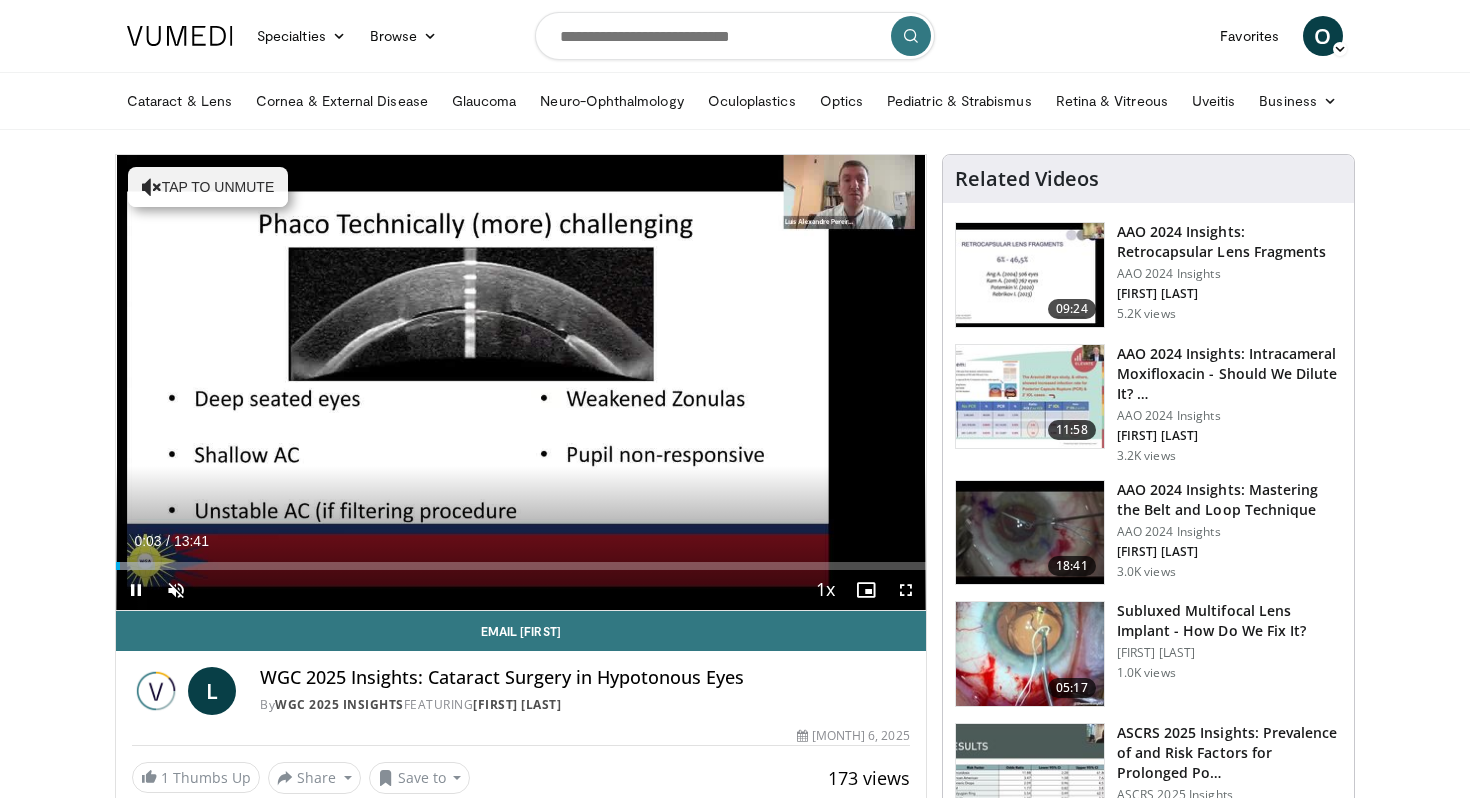 click on "+" at bounding box center (214, 620) 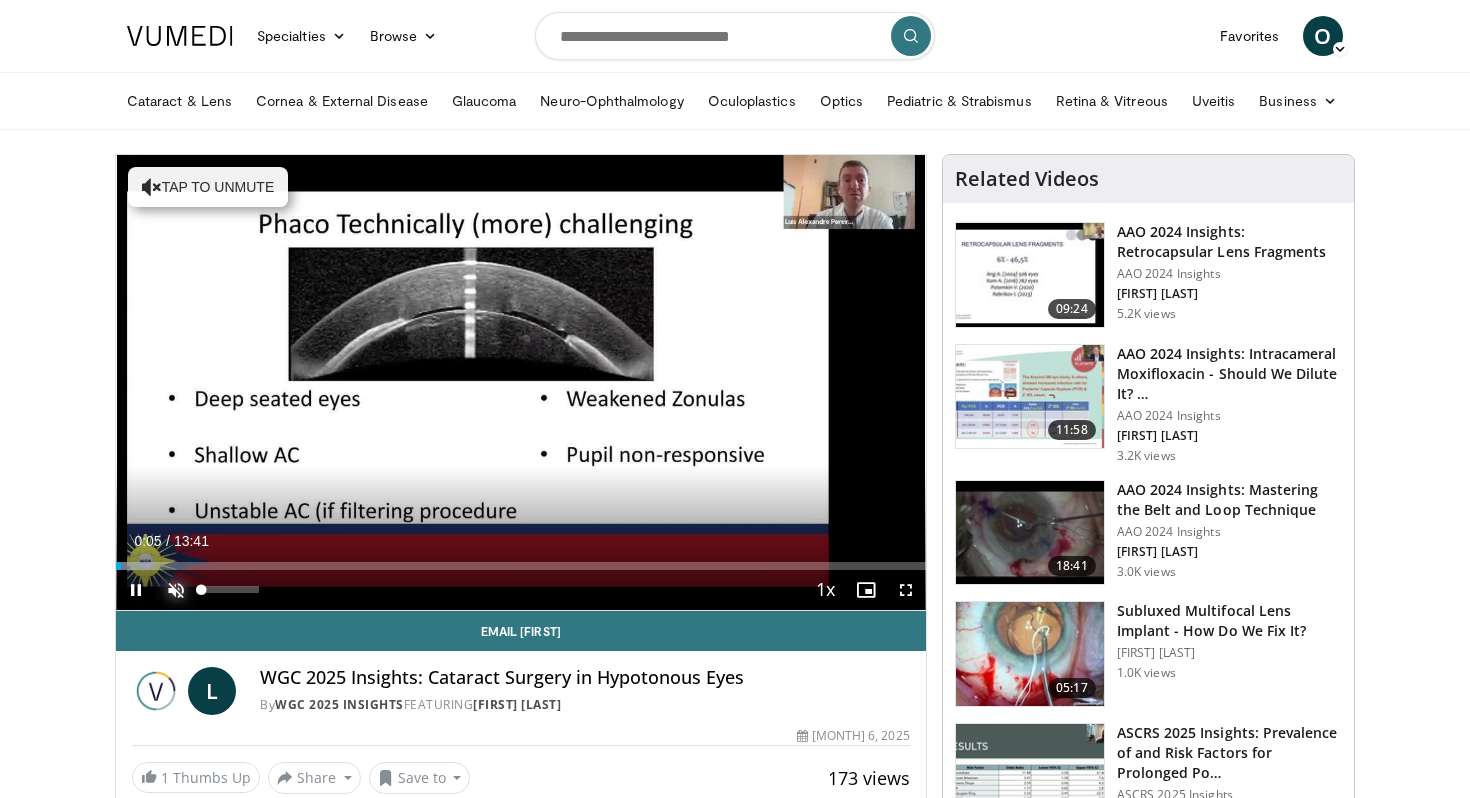 click at bounding box center (176, 590) 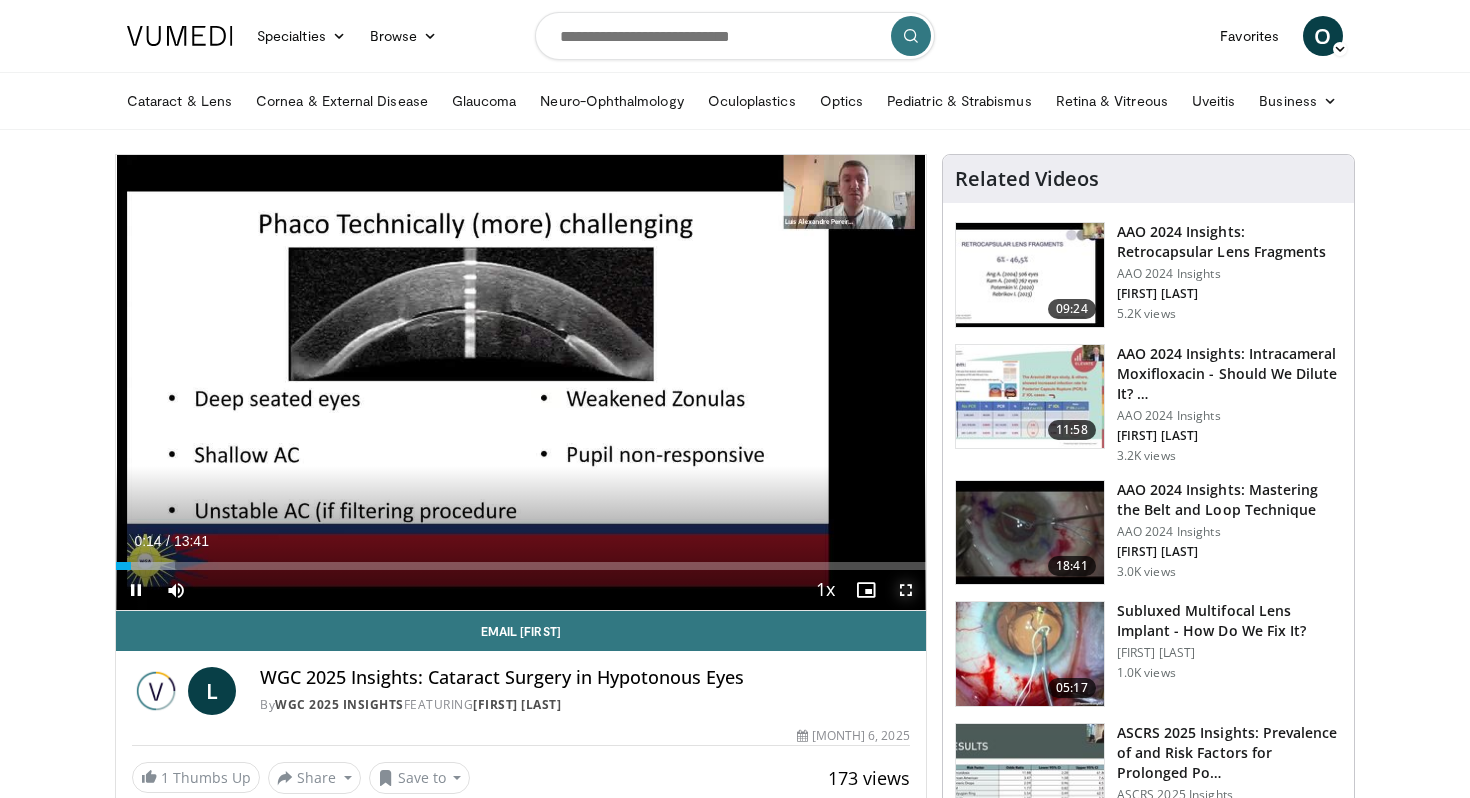 click at bounding box center (906, 590) 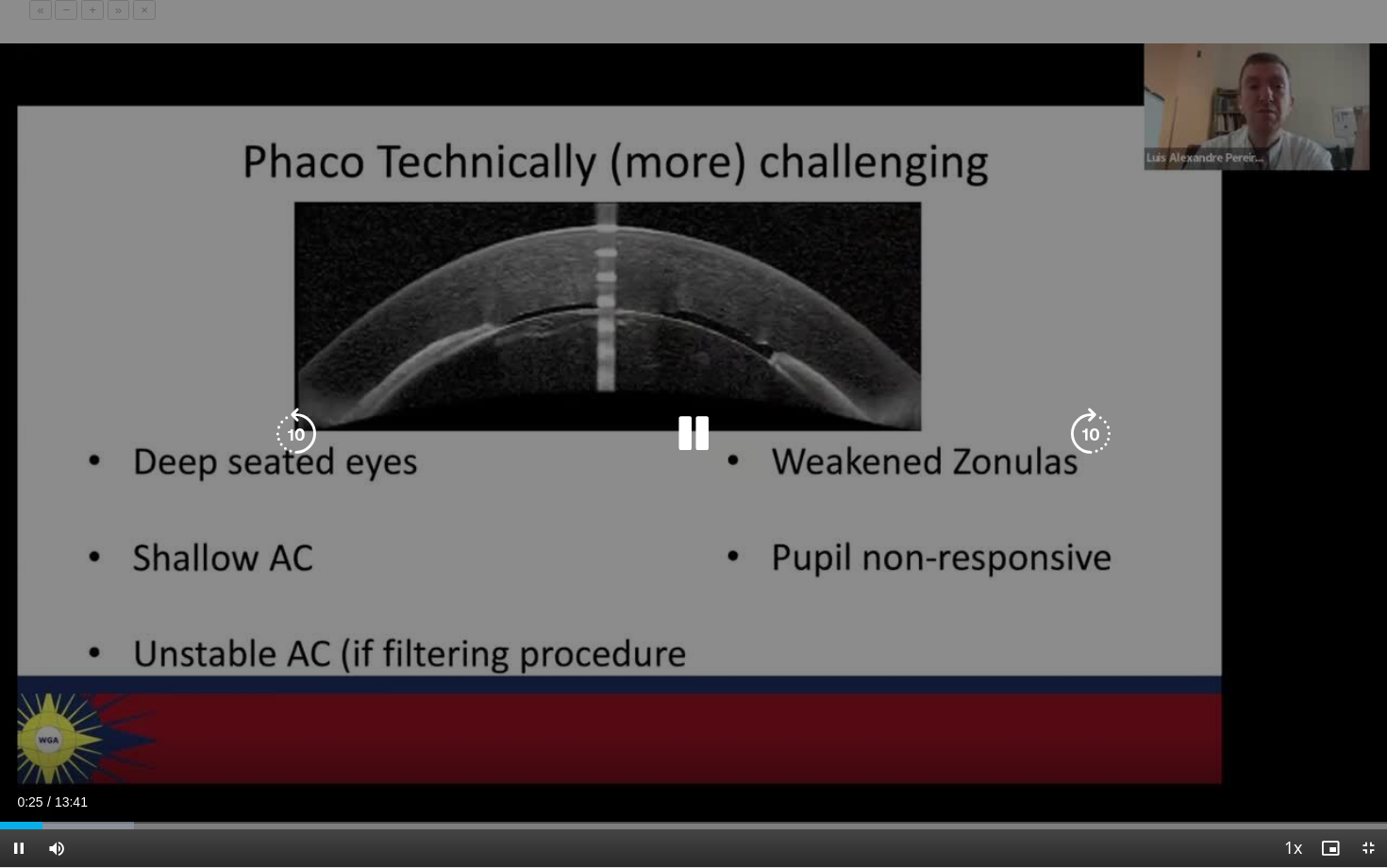 click on "10 seconds
Tap to unmute" at bounding box center [694, 433] 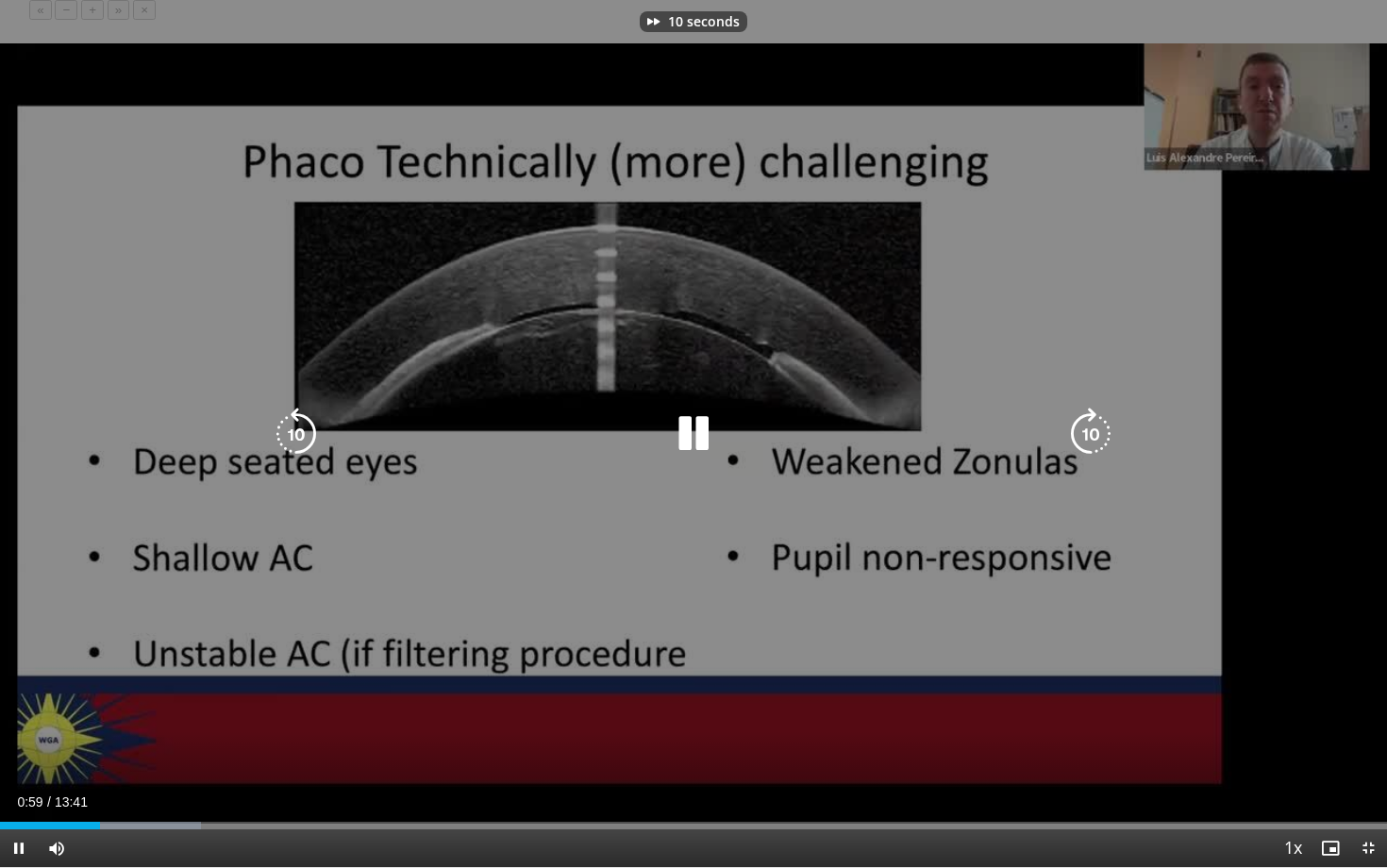 click at bounding box center (1091, 434) 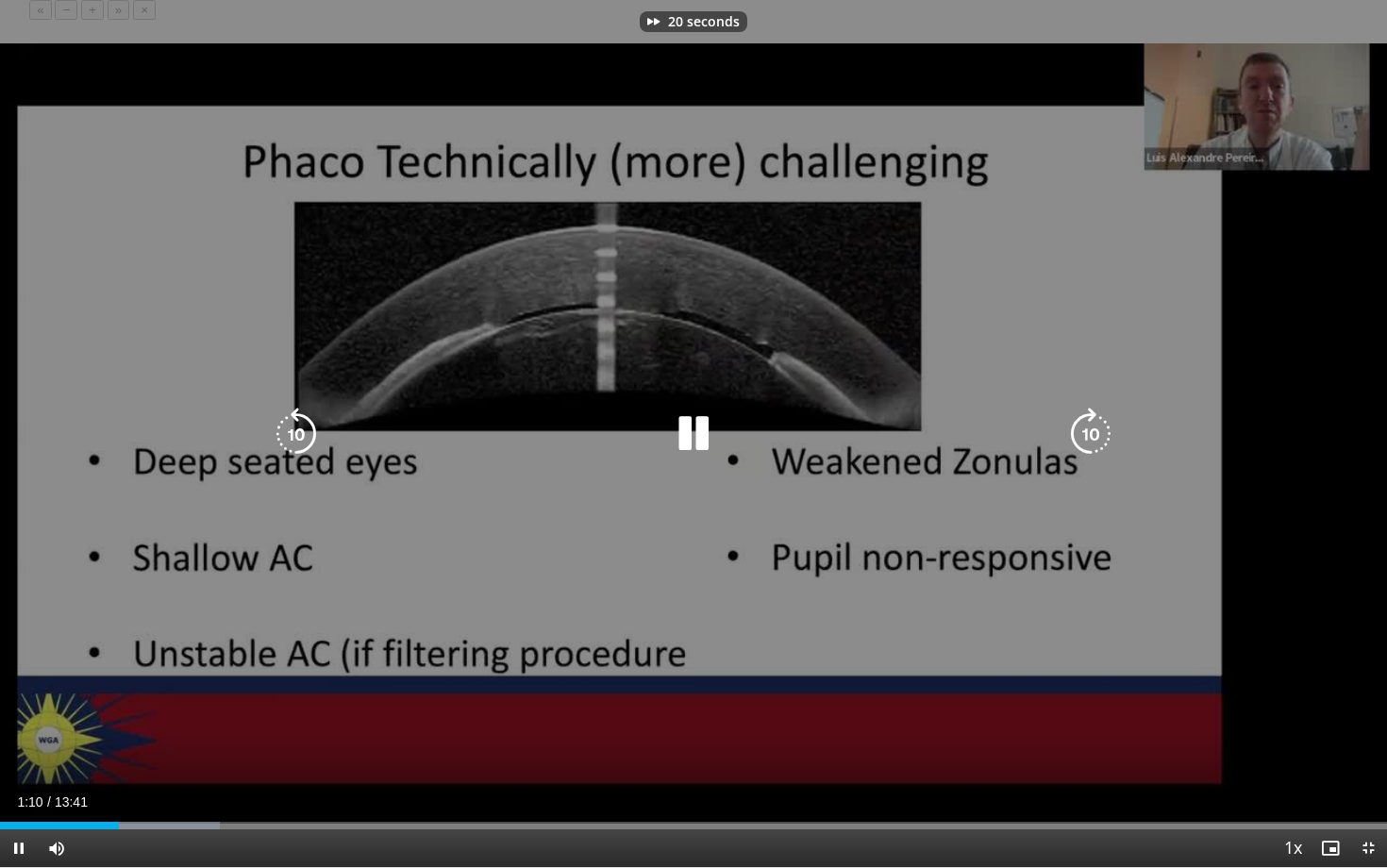 click at bounding box center [1091, 434] 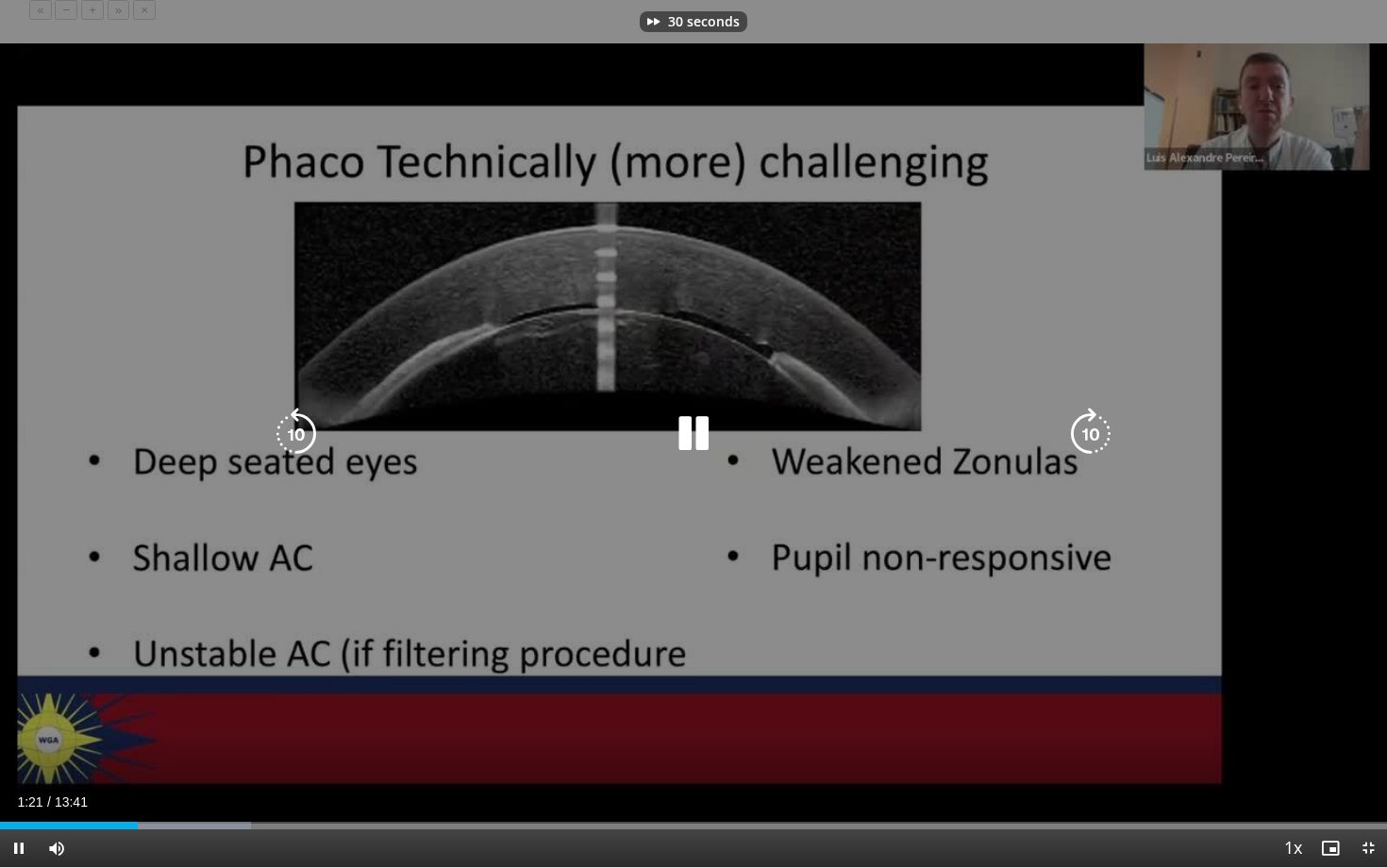 click at bounding box center [1091, 434] 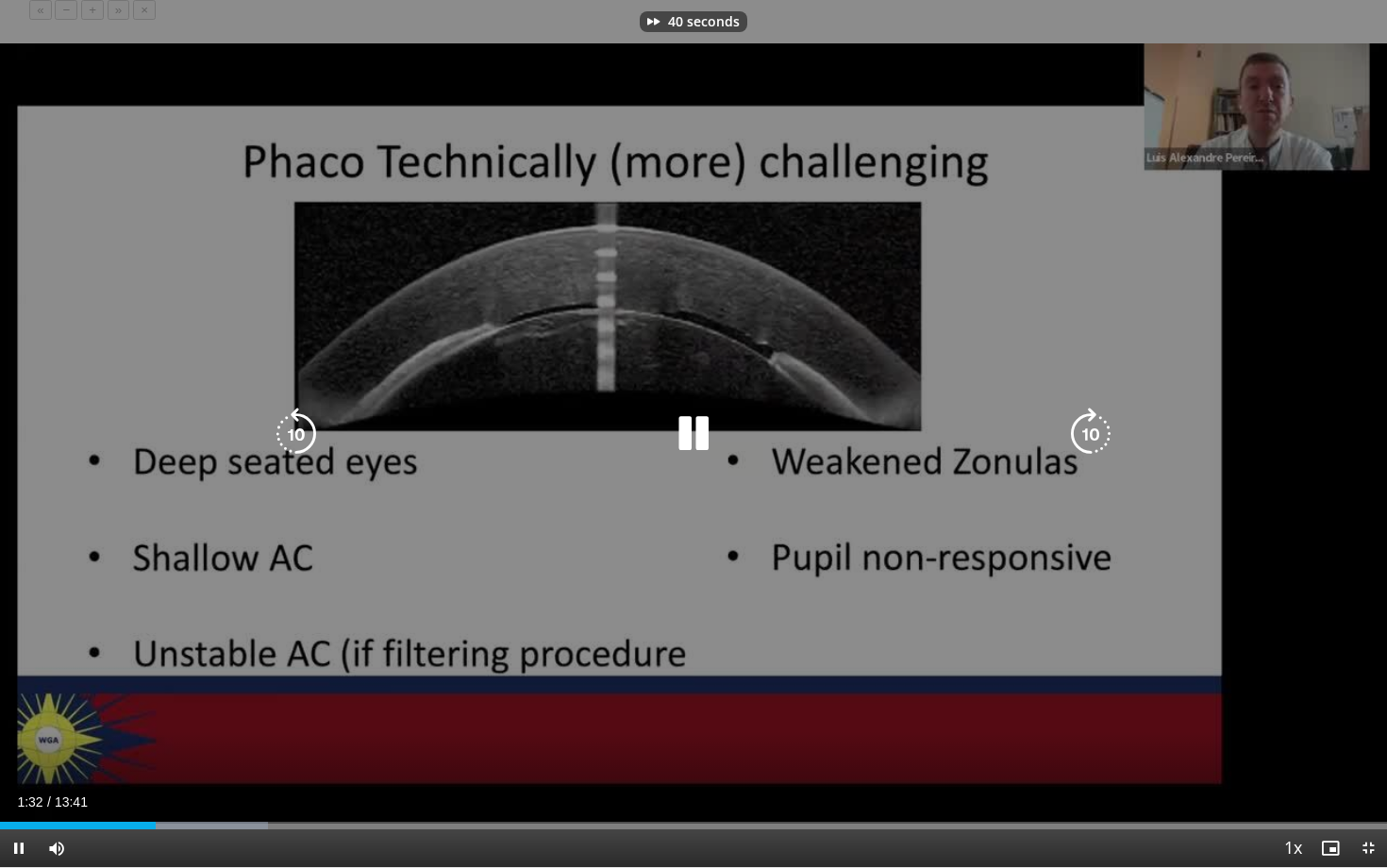 click at bounding box center (1091, 434) 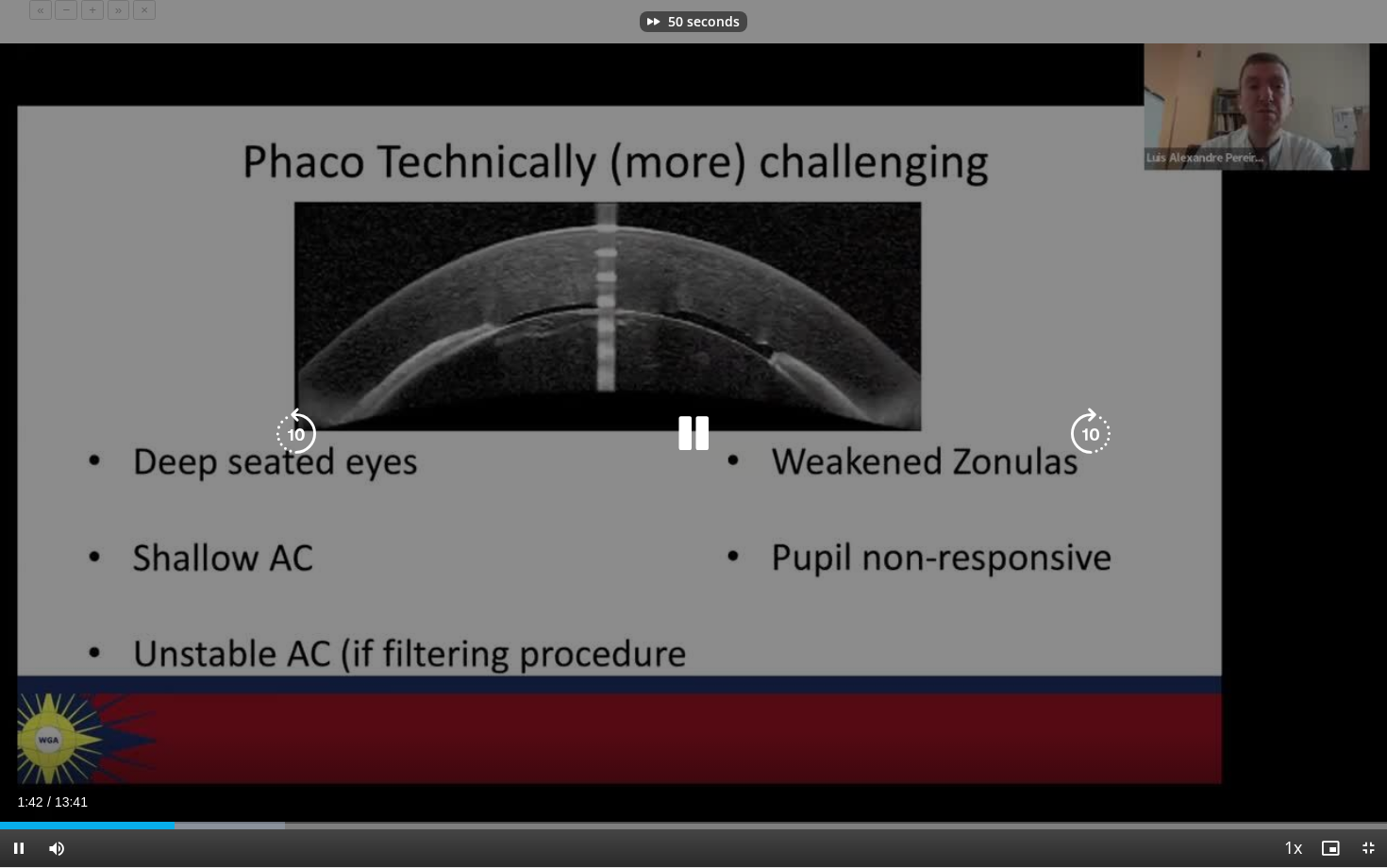 click at bounding box center (1091, 434) 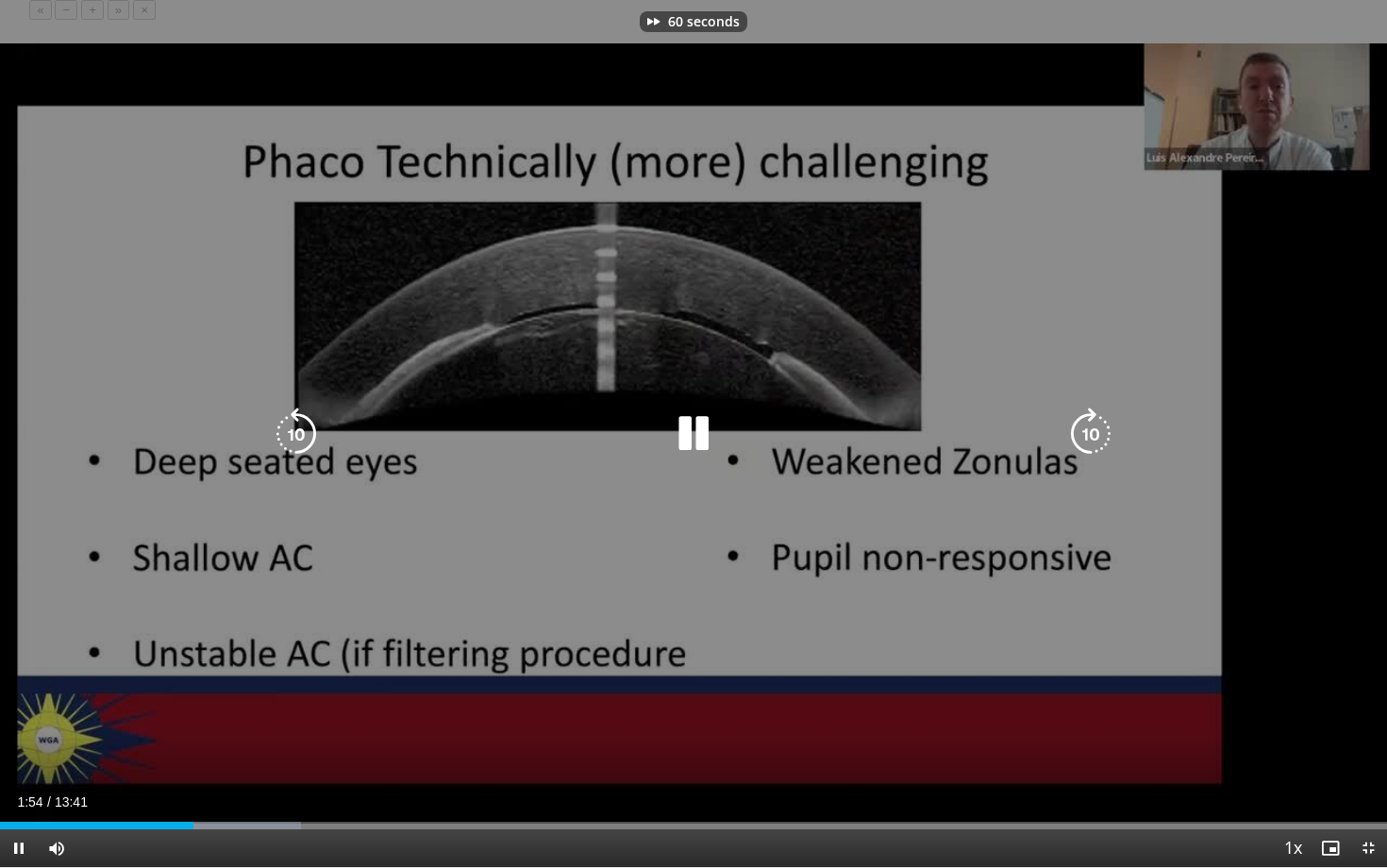 click at bounding box center [1091, 434] 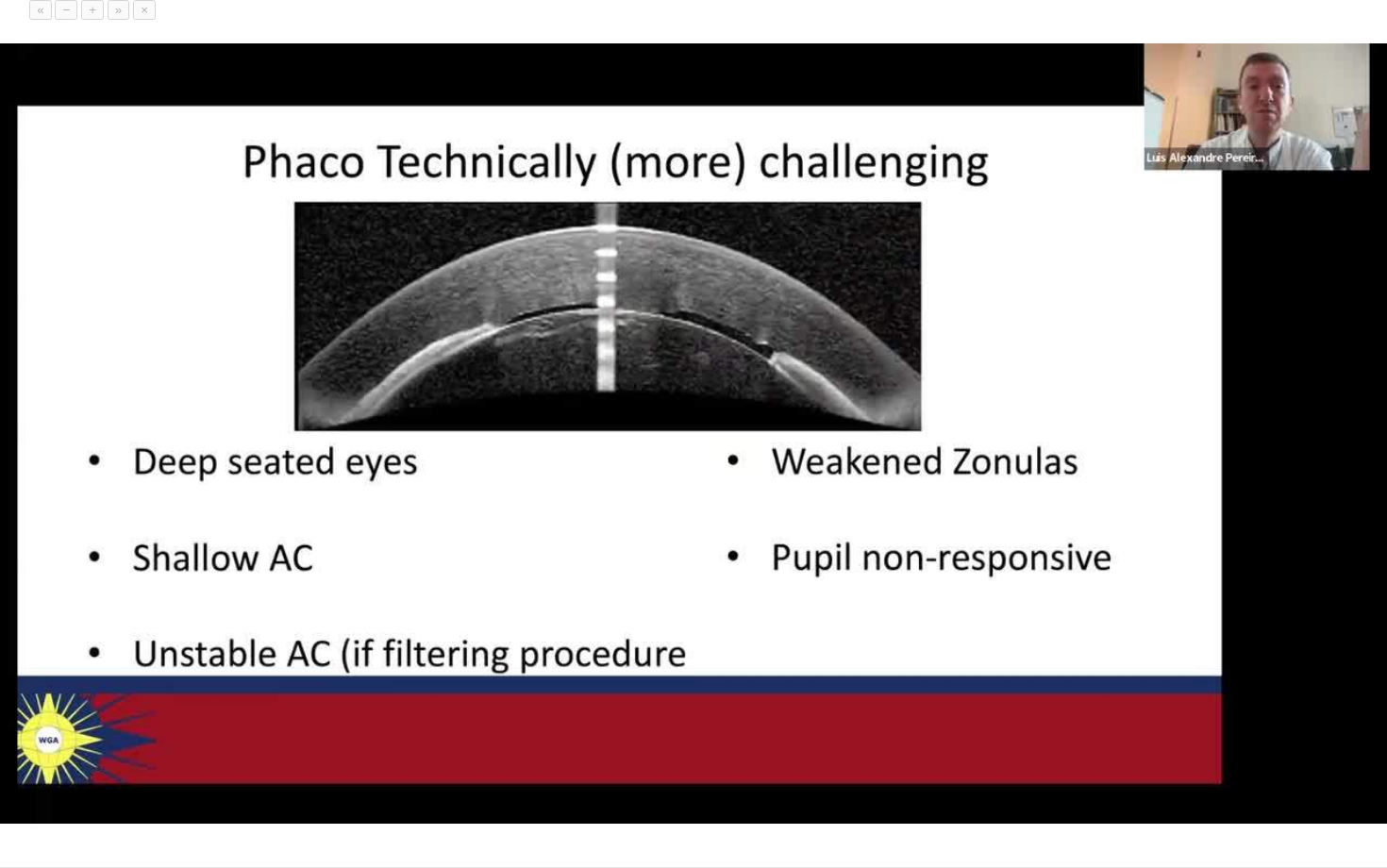 type 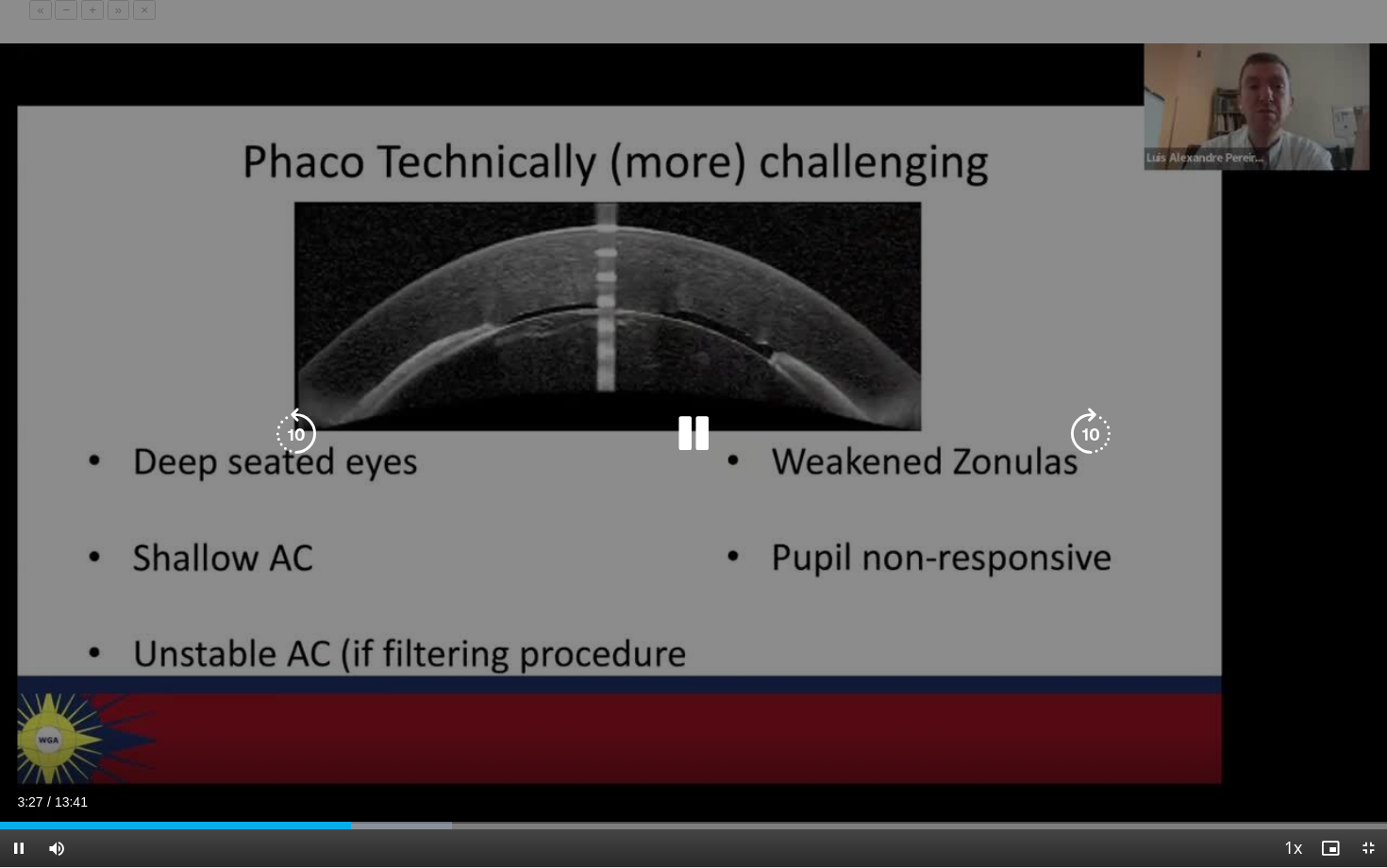 click at bounding box center [1091, 434] 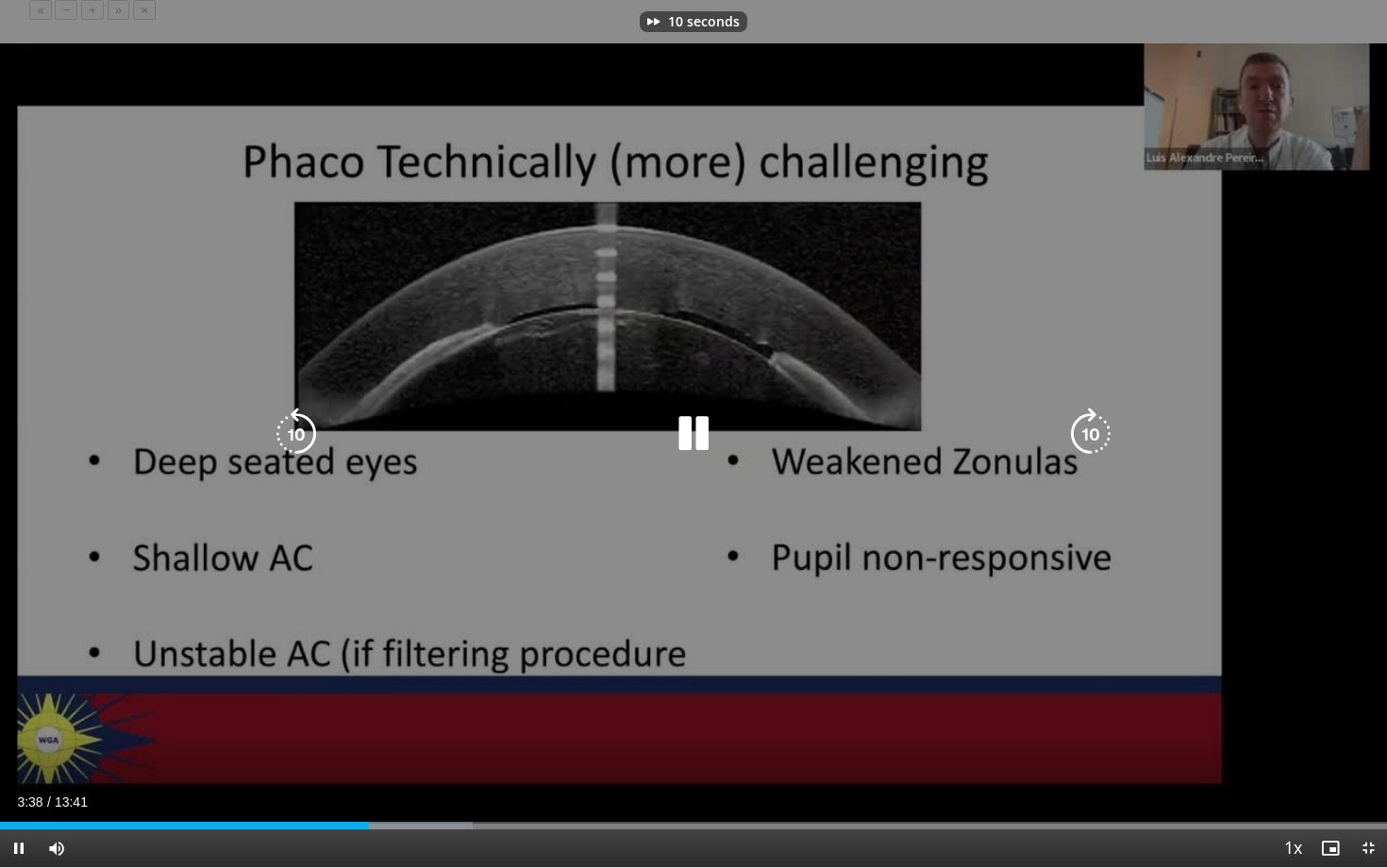 click at bounding box center [1091, 434] 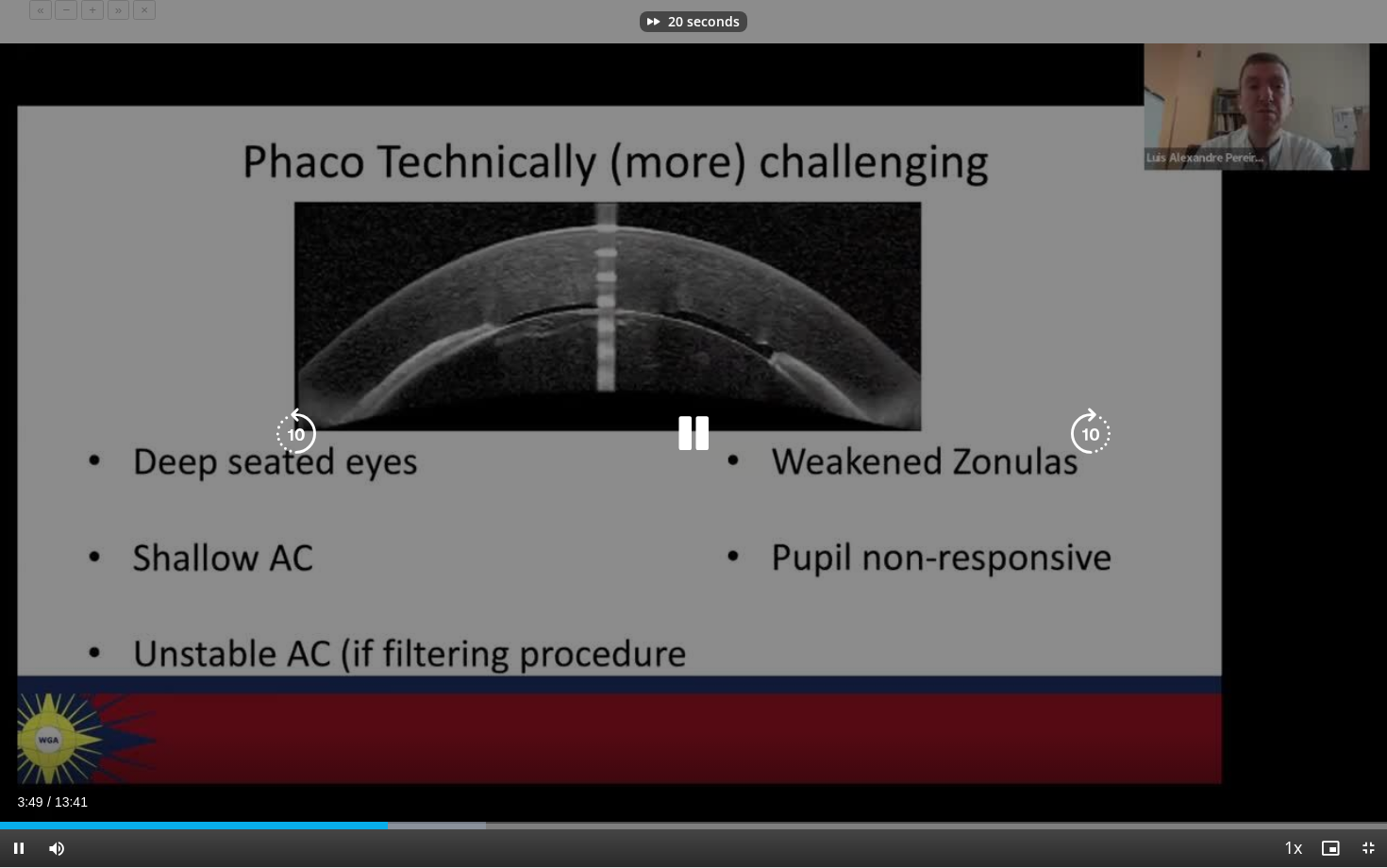 click at bounding box center (1091, 434) 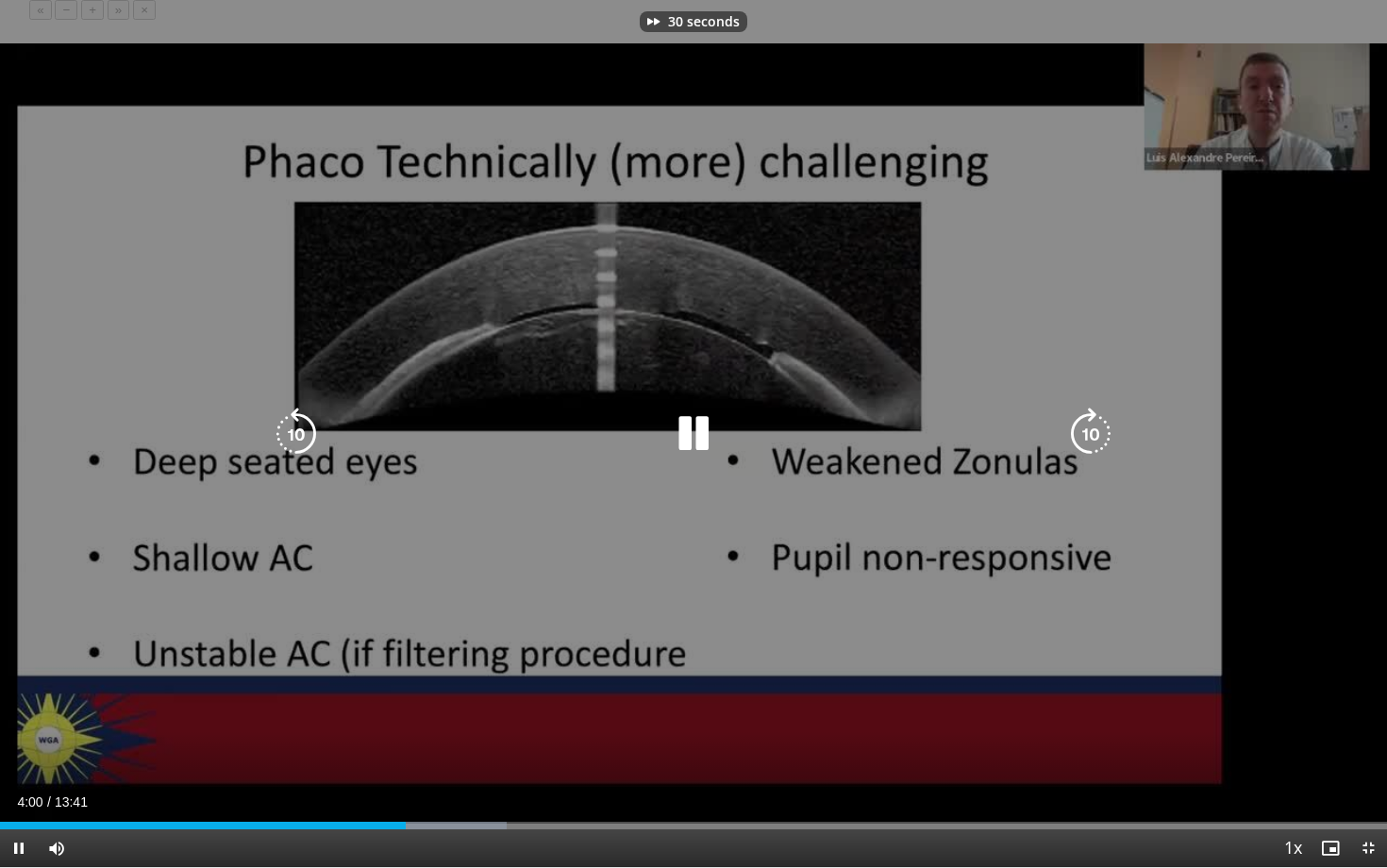 click at bounding box center [1091, 434] 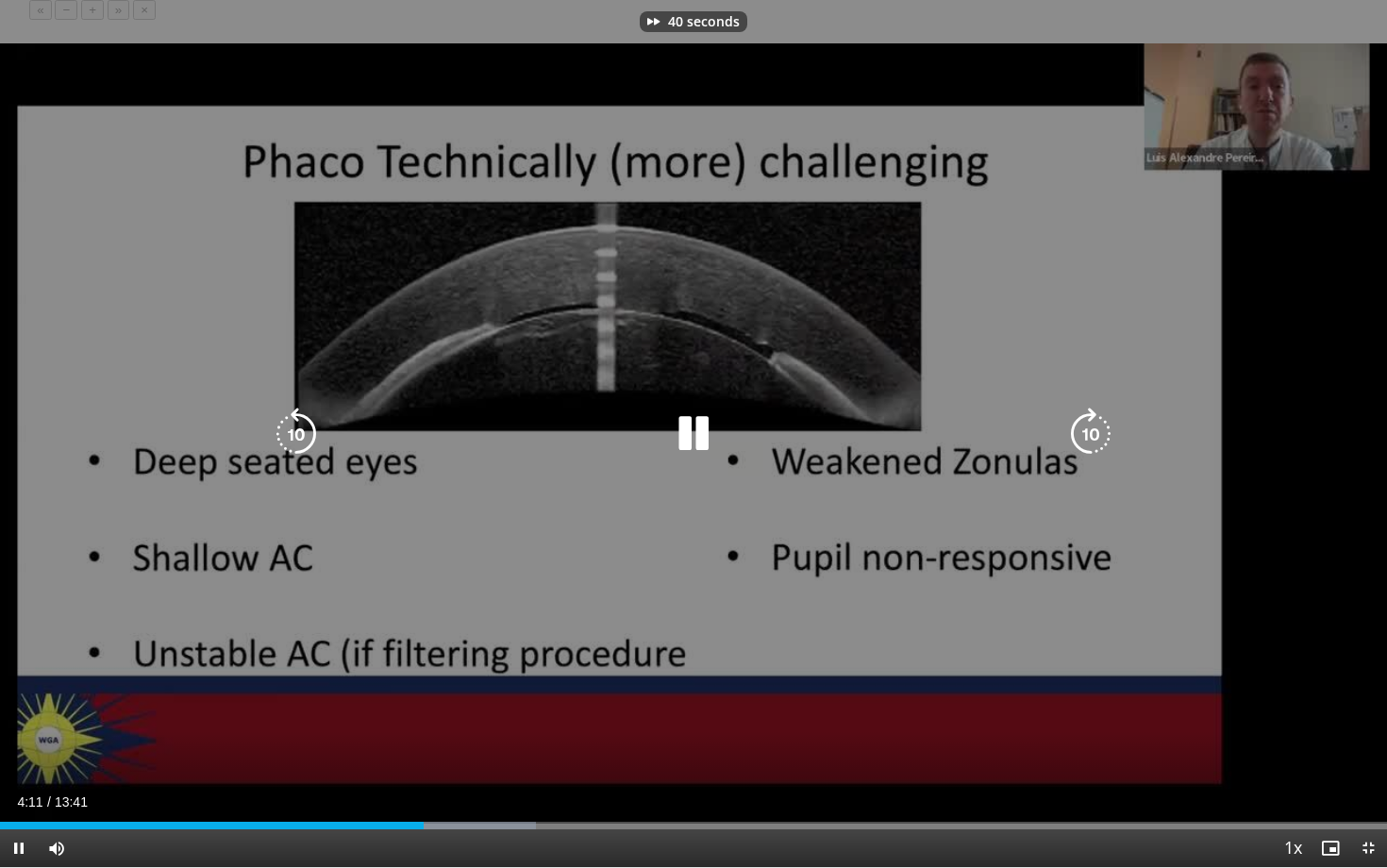 click at bounding box center (1091, 434) 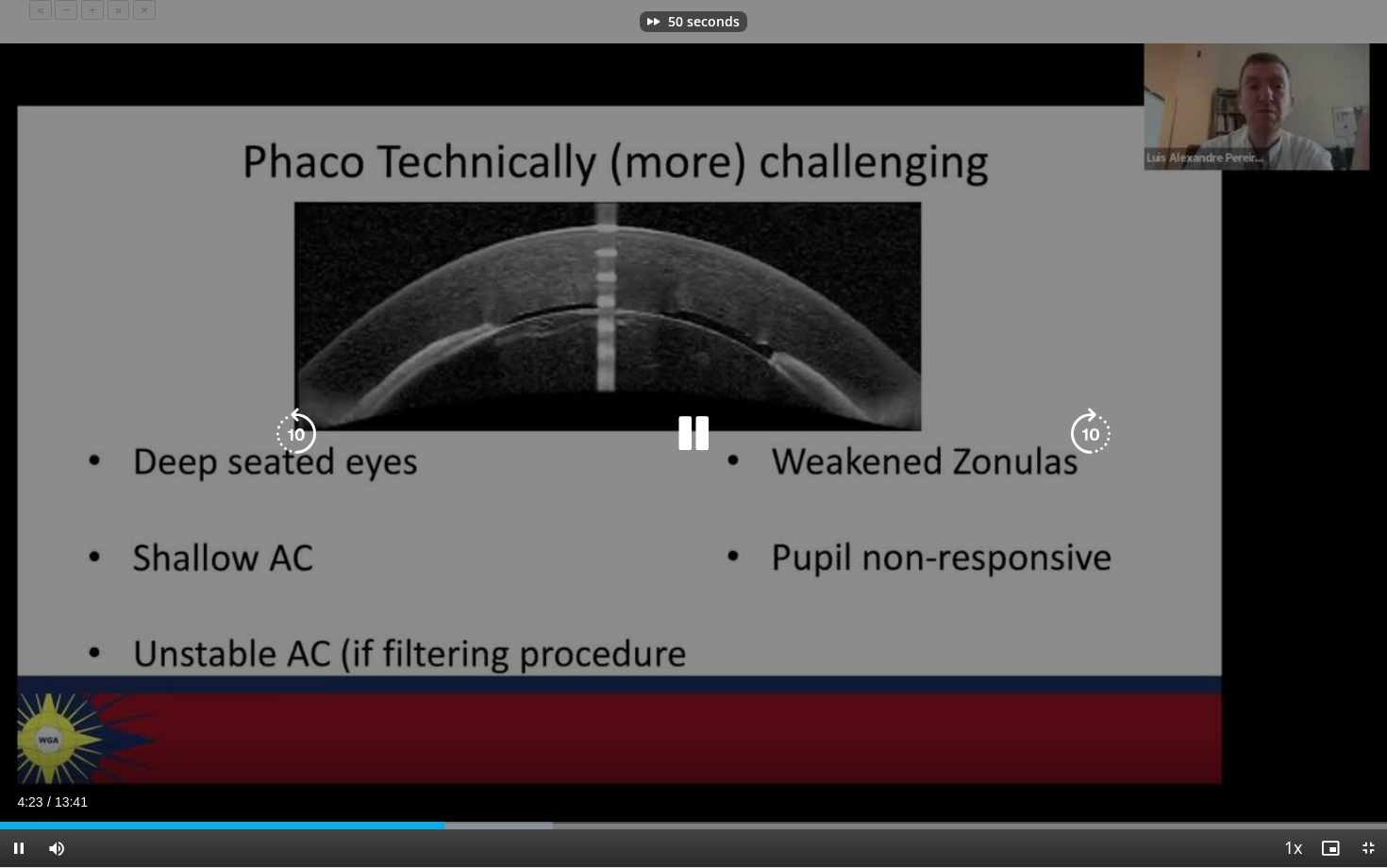 click at bounding box center [1091, 434] 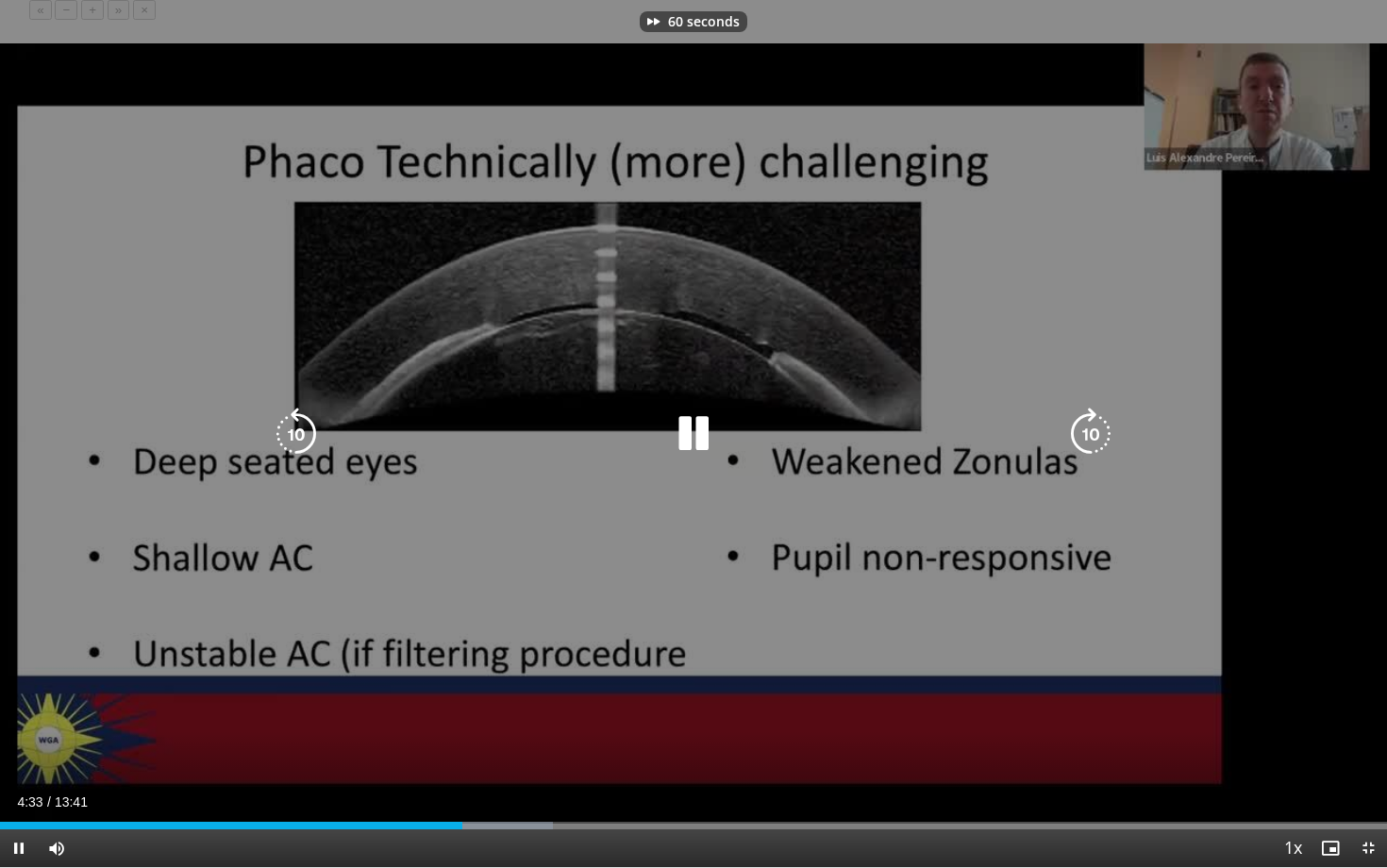 click at bounding box center [1091, 434] 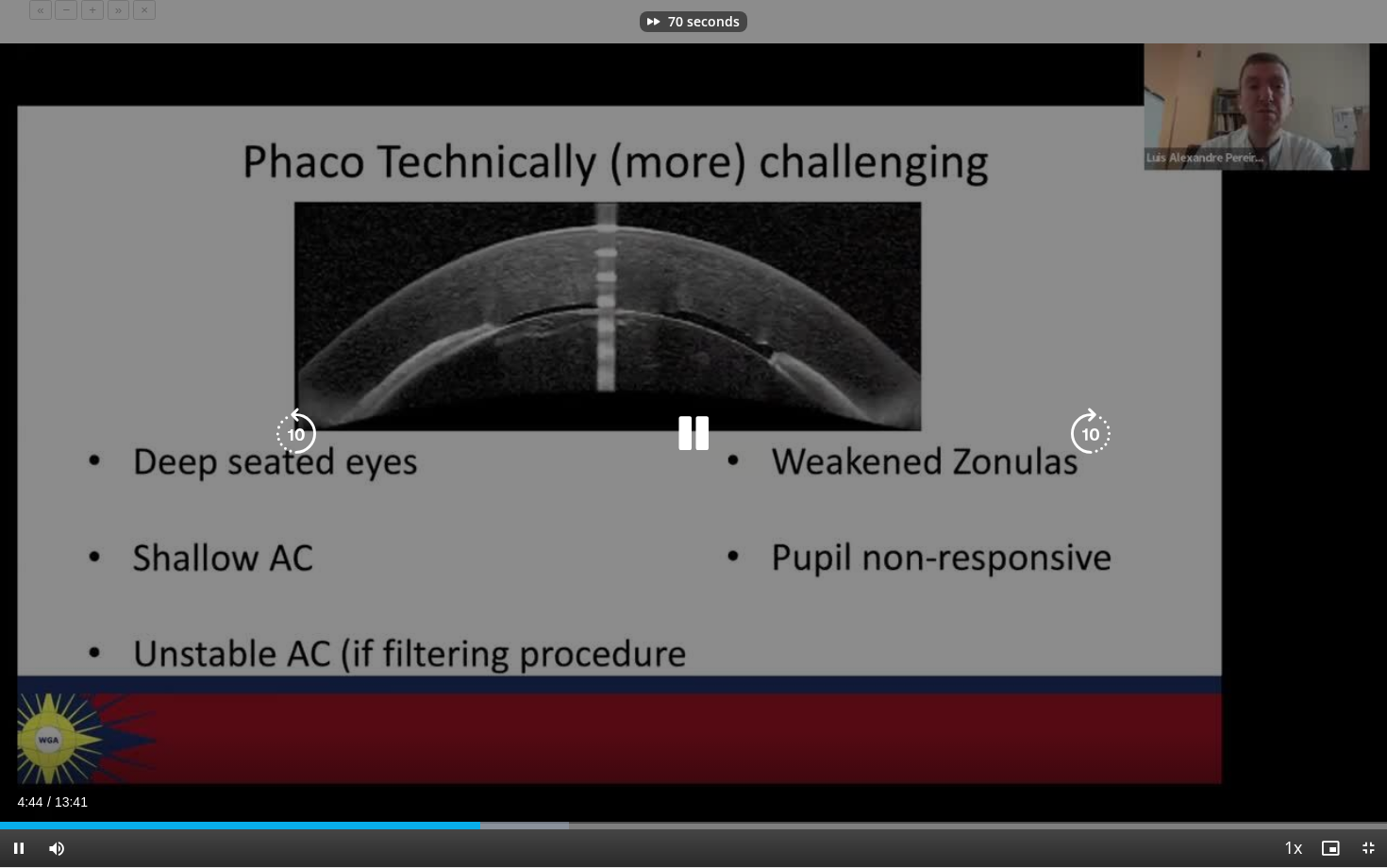 click at bounding box center (1091, 434) 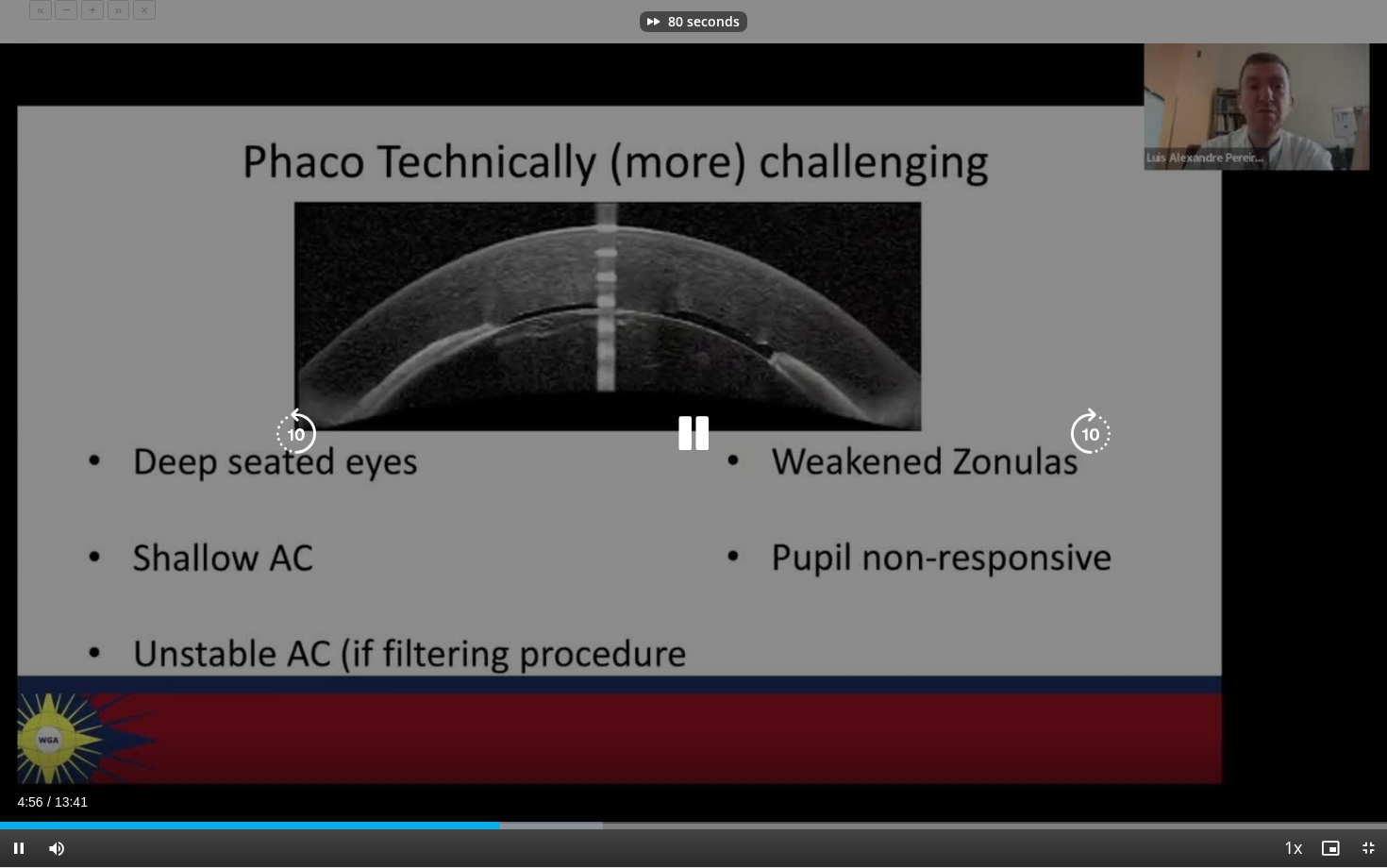 click at bounding box center (1091, 434) 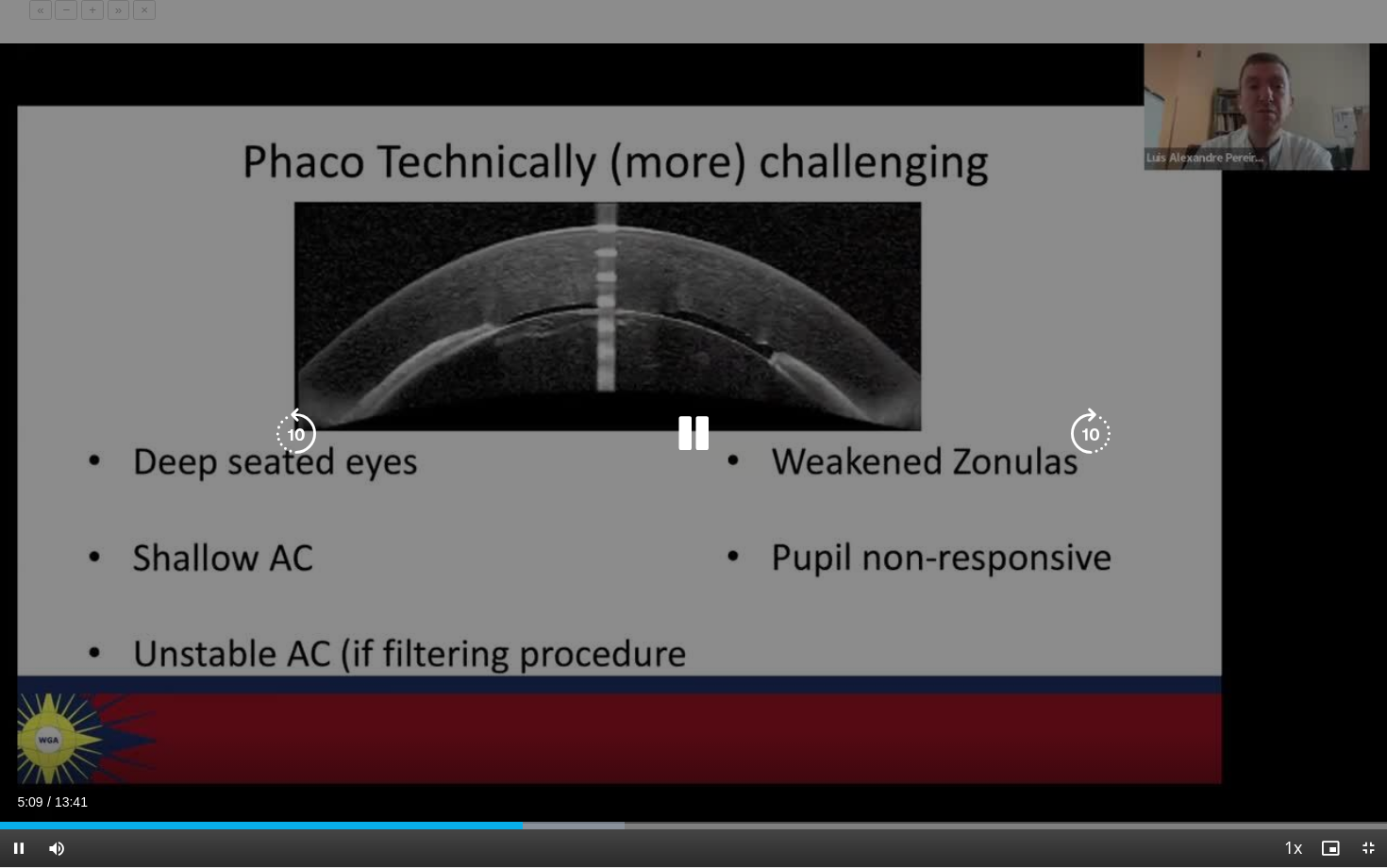 click at bounding box center [1091, 434] 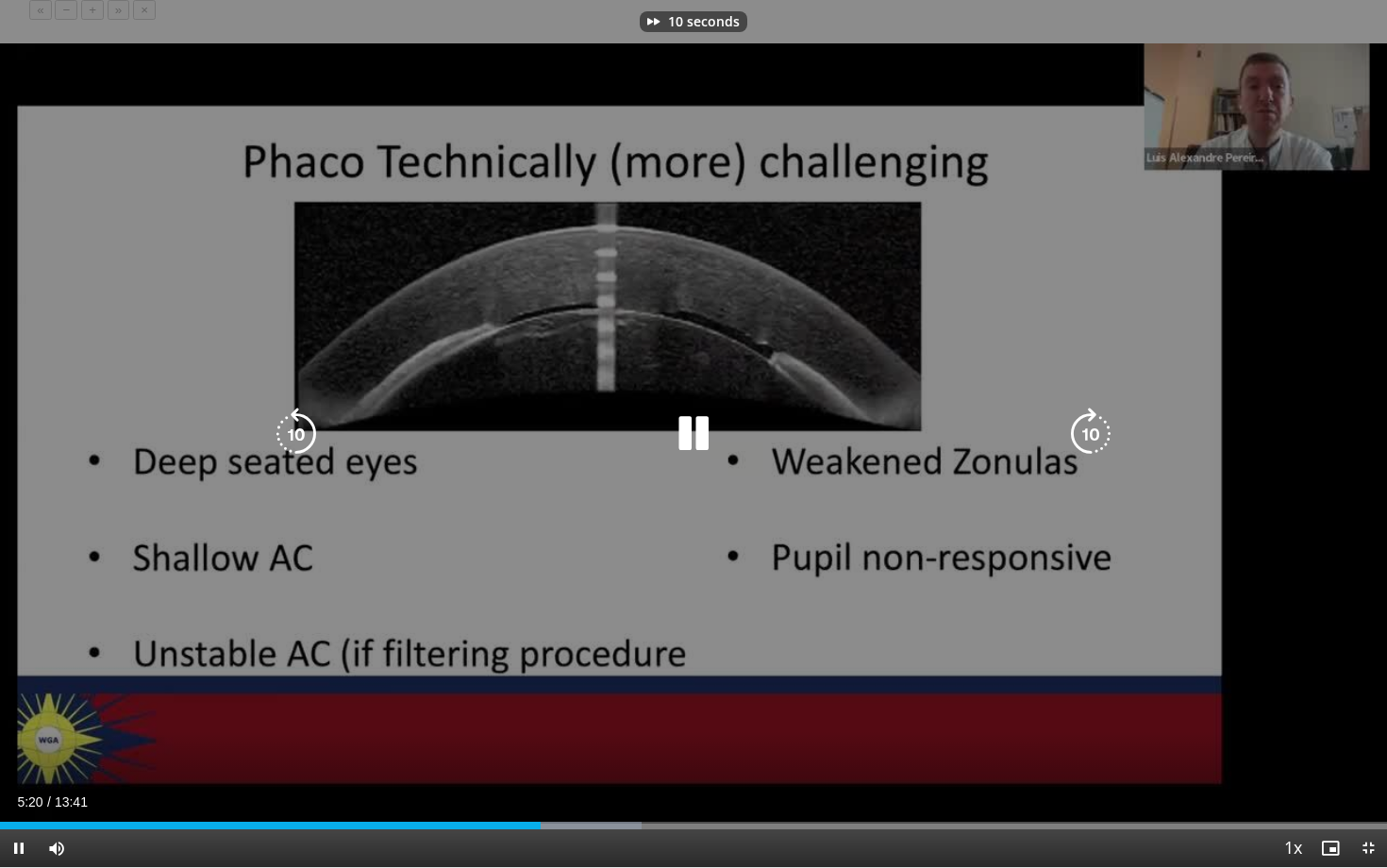 click at bounding box center (1091, 434) 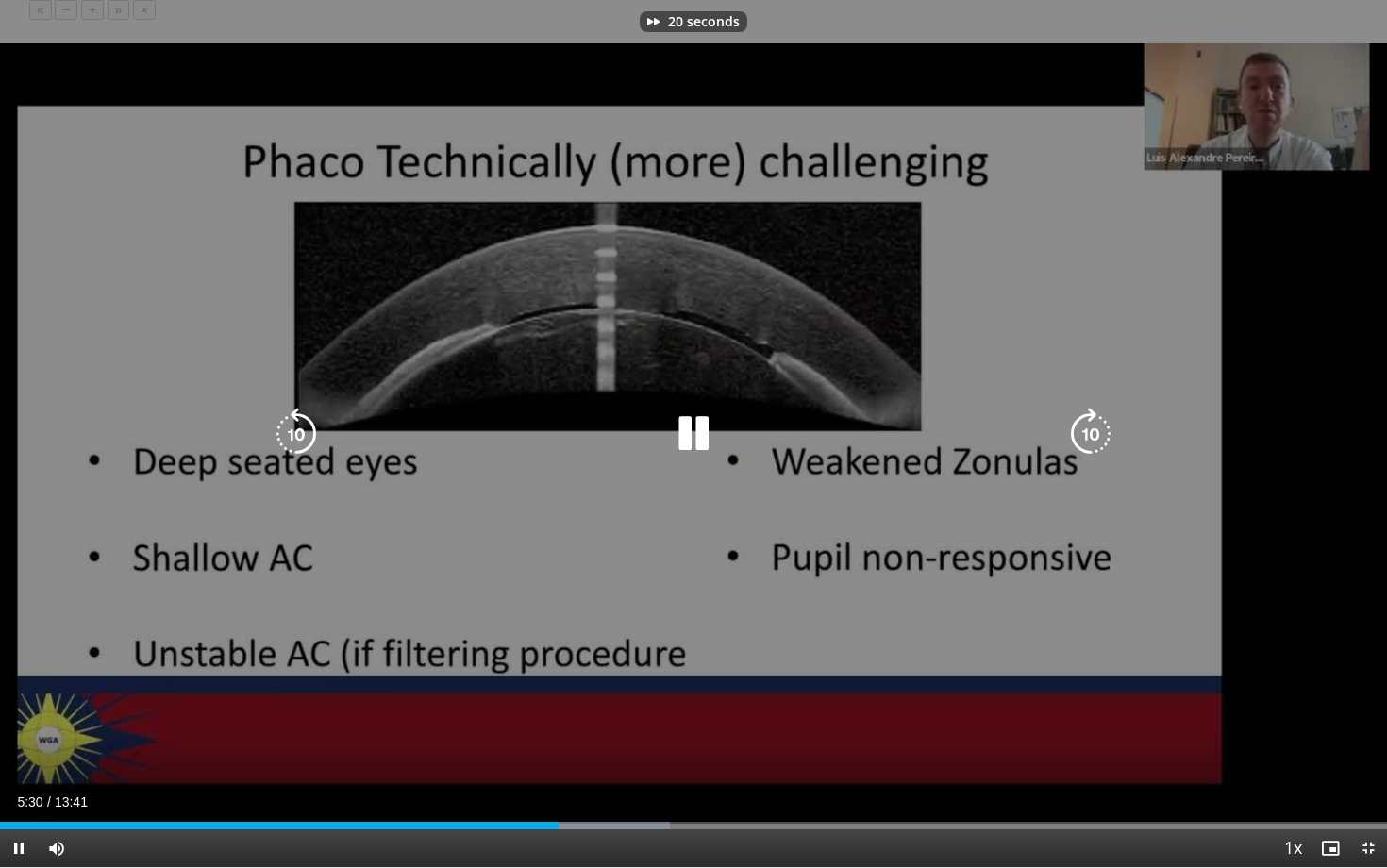 click at bounding box center (1091, 434) 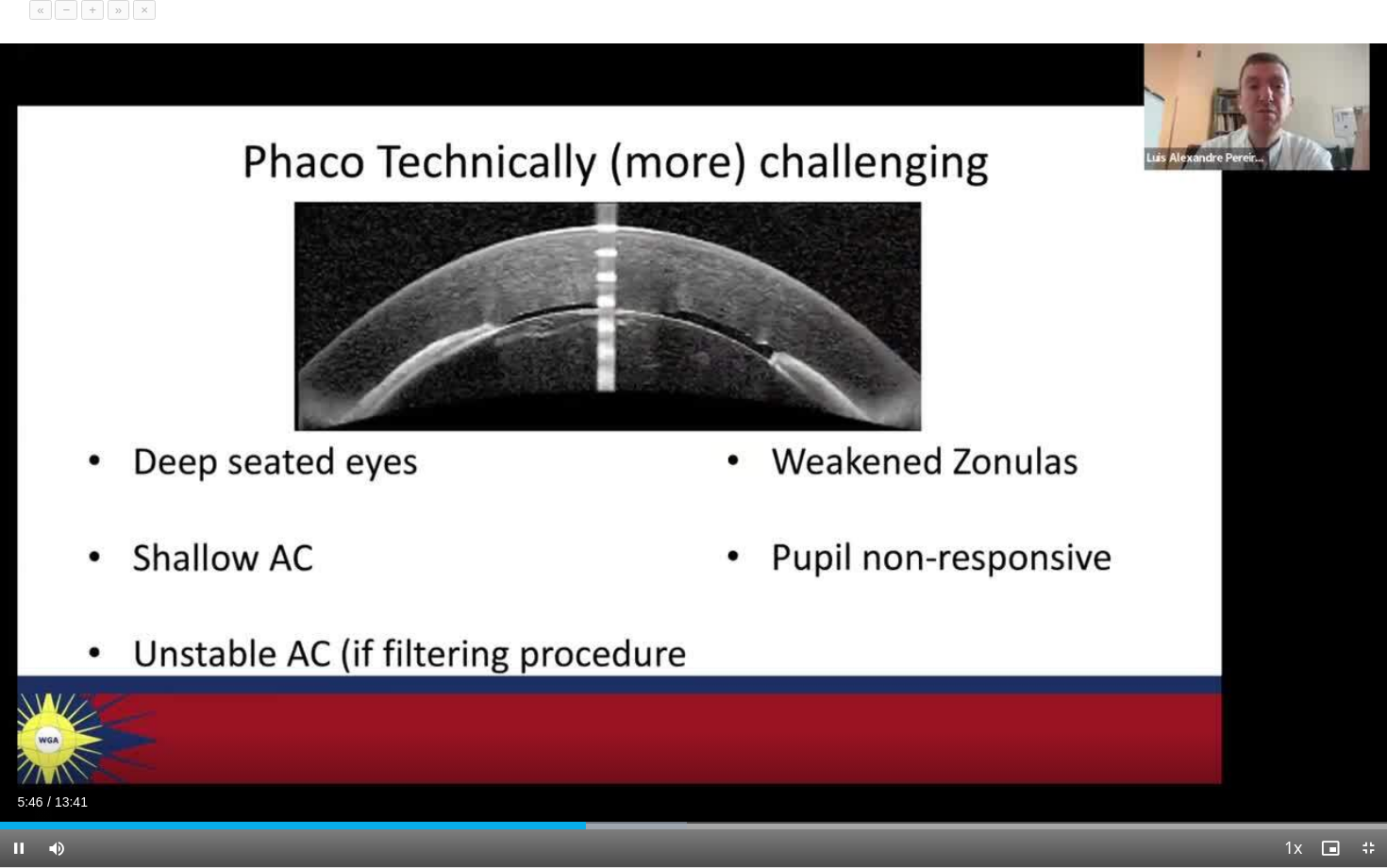 click on "−" at bounding box center (66, 9) 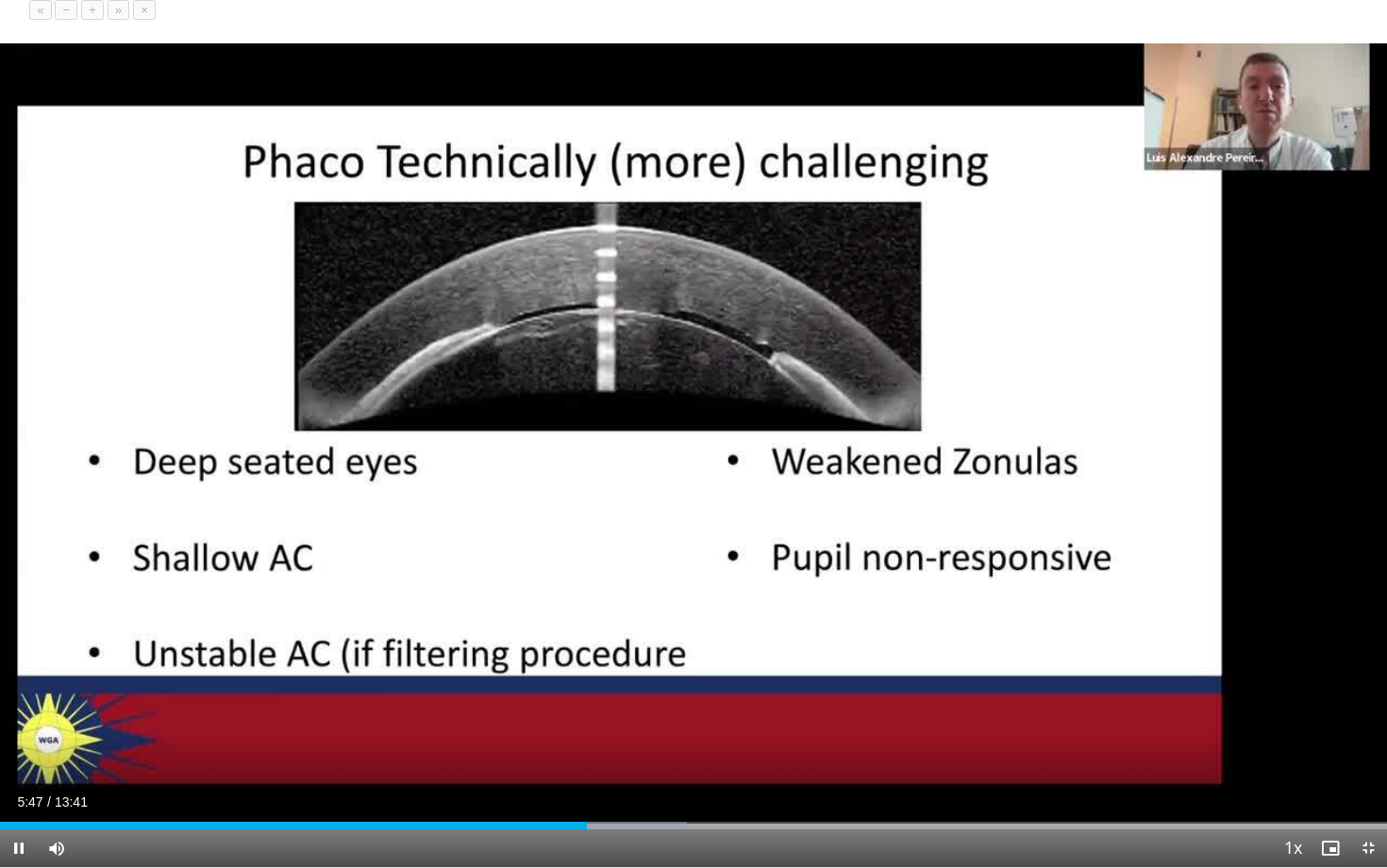 click on "−" at bounding box center [66, 9] 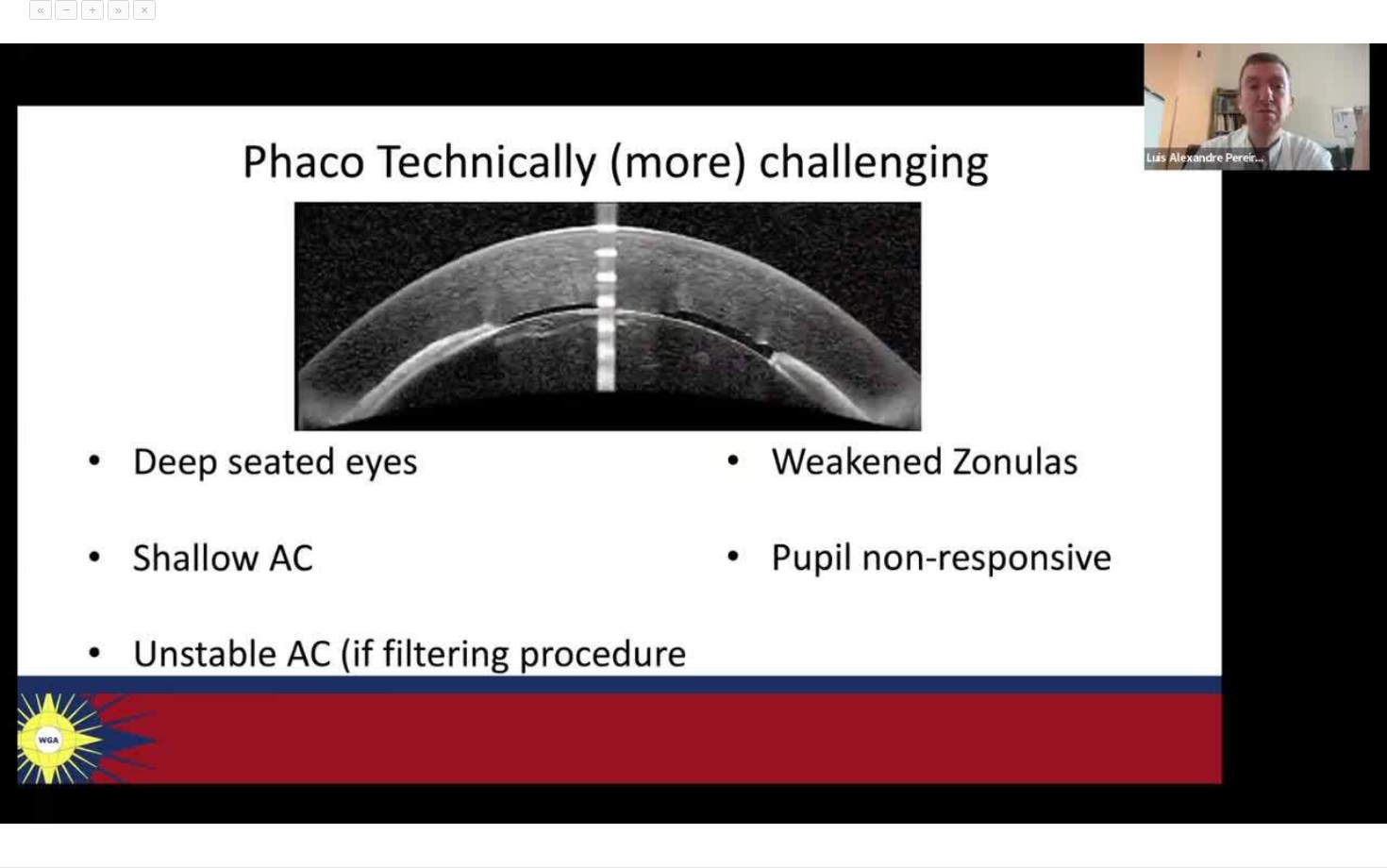 click on "10 seconds
Tap to unmute" at bounding box center (694, 433) 